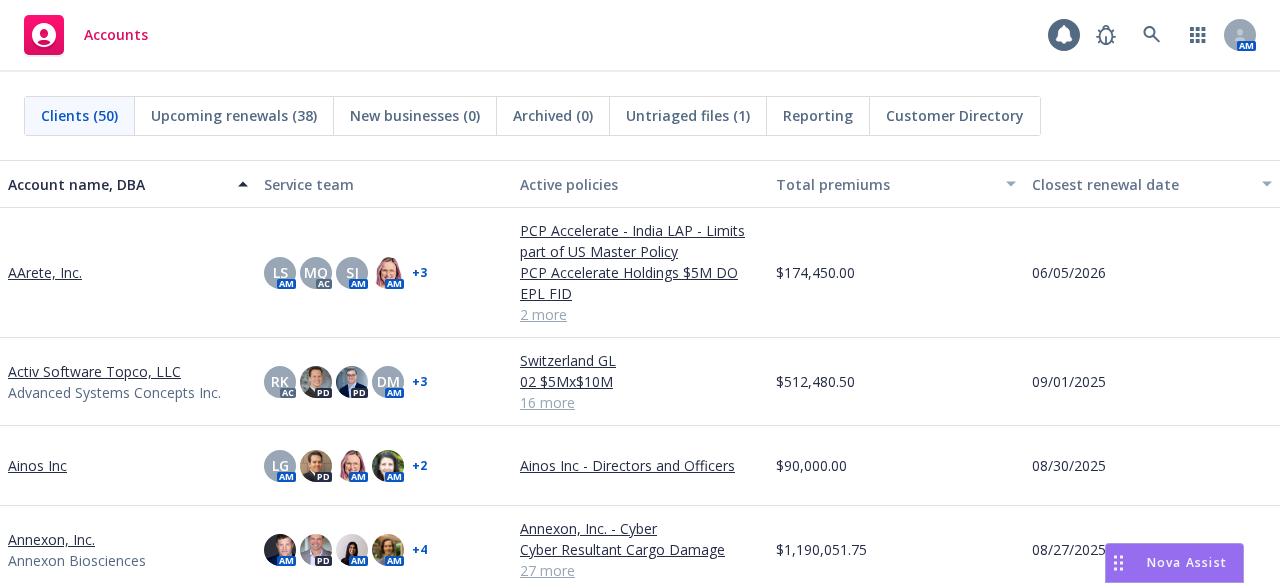 scroll, scrollTop: 0, scrollLeft: 0, axis: both 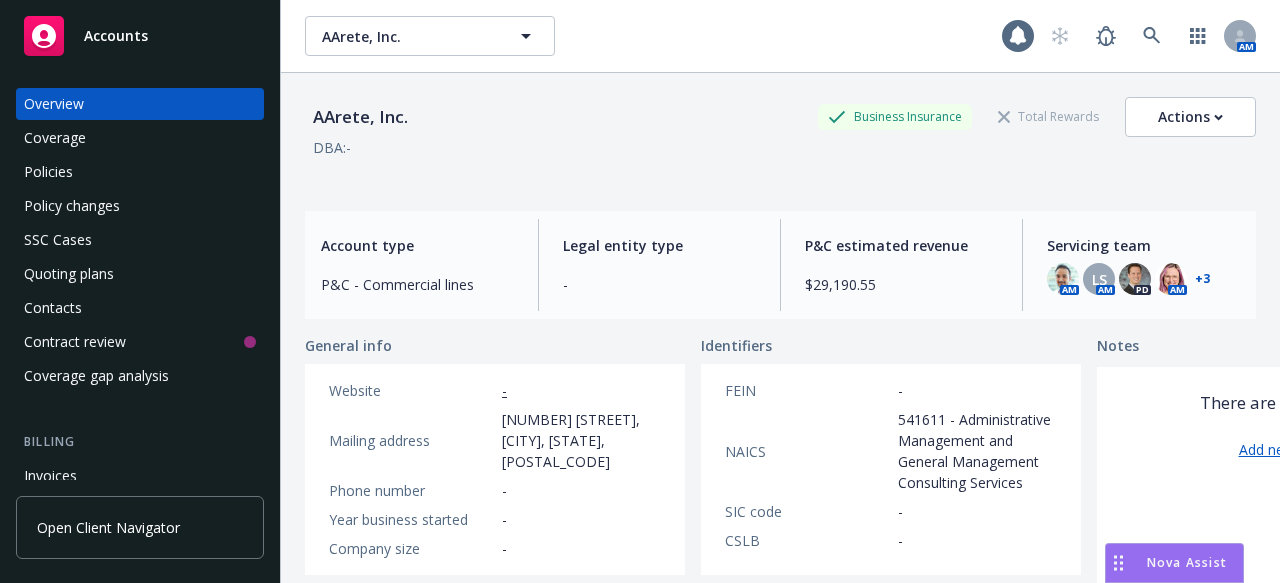 click on "Policies" at bounding box center (48, 172) 